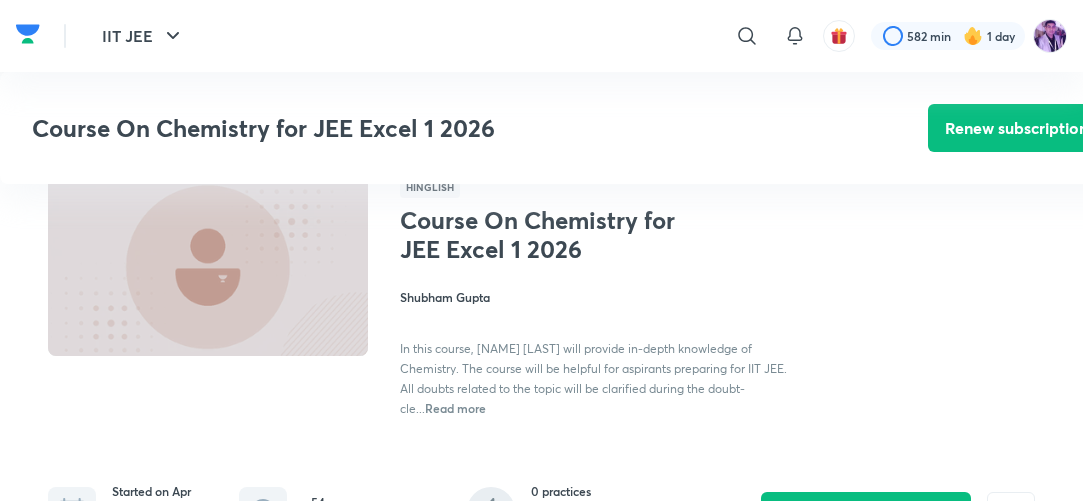 scroll, scrollTop: 480, scrollLeft: 0, axis: vertical 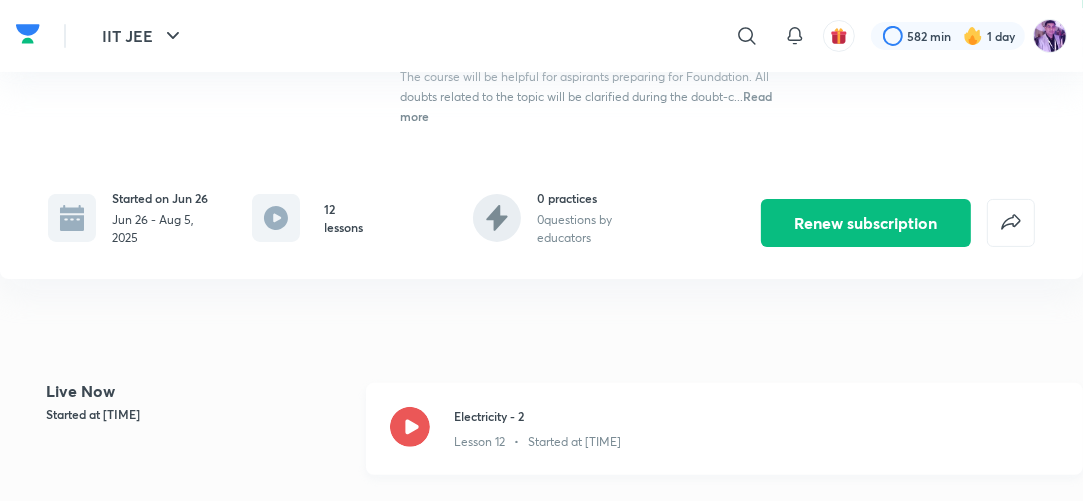 click on "Electricity - 2" at bounding box center [756, 416] 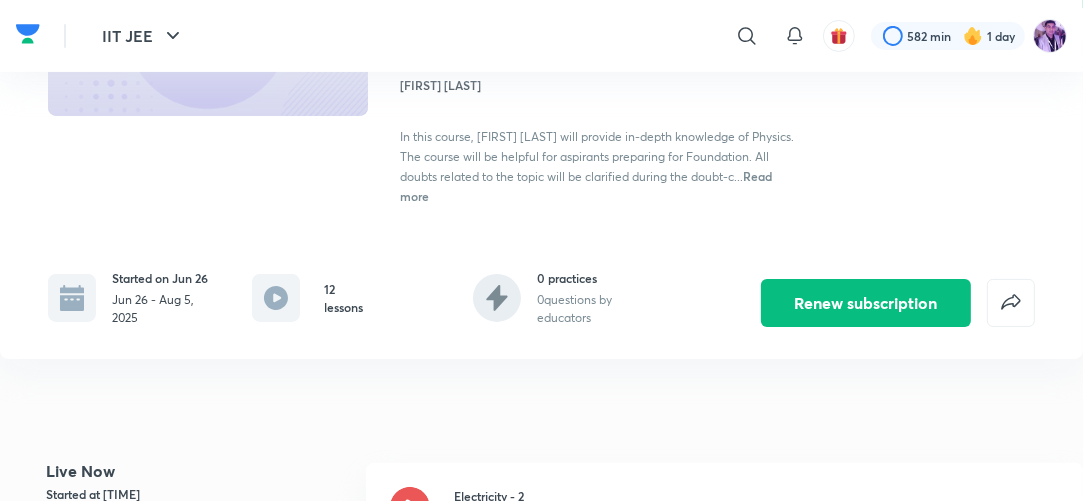 scroll, scrollTop: 320, scrollLeft: 0, axis: vertical 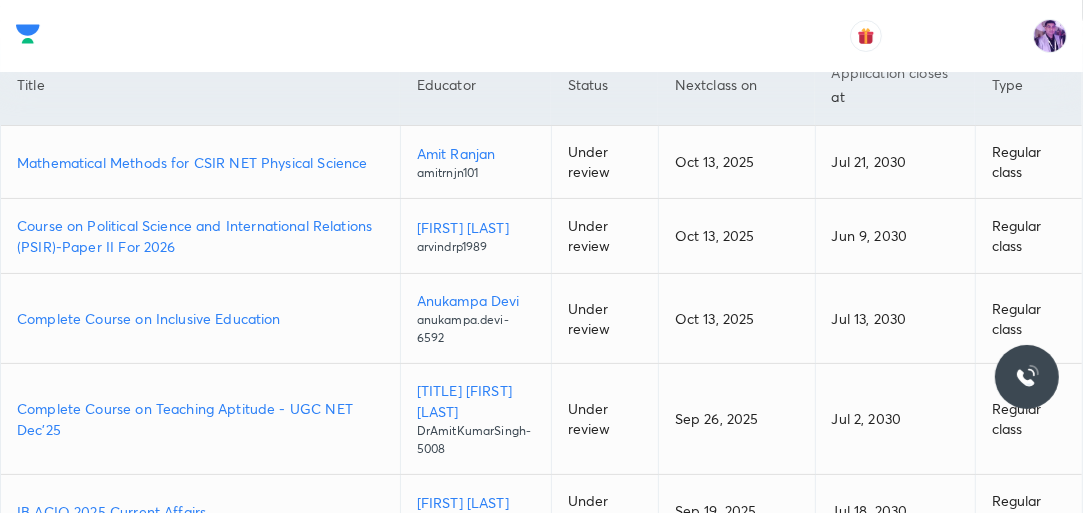 click on "Mathematical Methods for CSIR NET Physical Science" at bounding box center [200, 162] 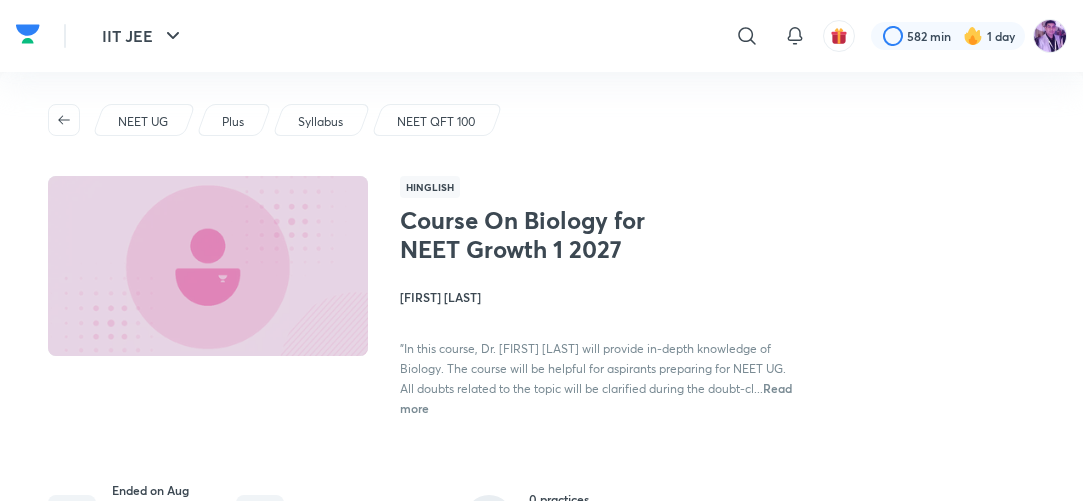 scroll, scrollTop: 0, scrollLeft: 0, axis: both 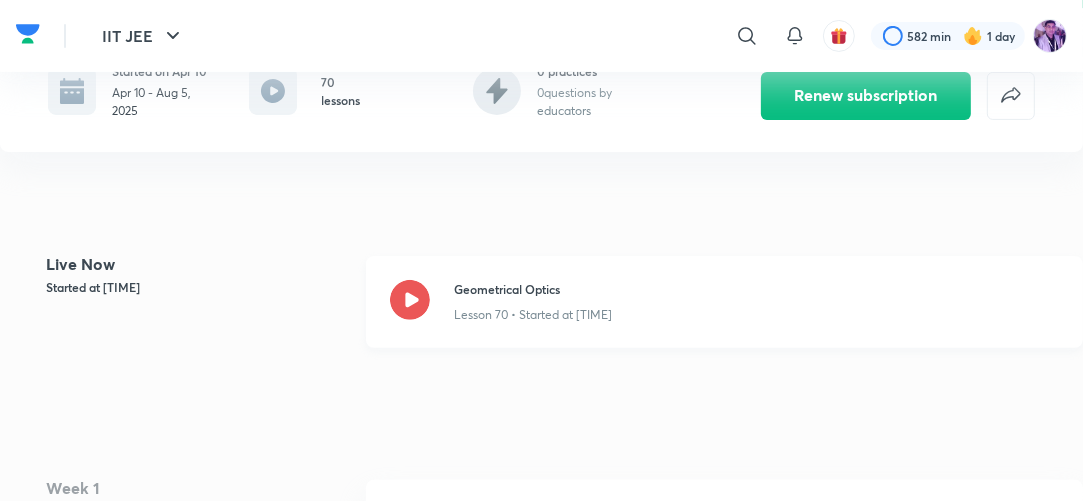 click on "Lesson 70  •  Started at 5:44 PM" at bounding box center [756, 311] 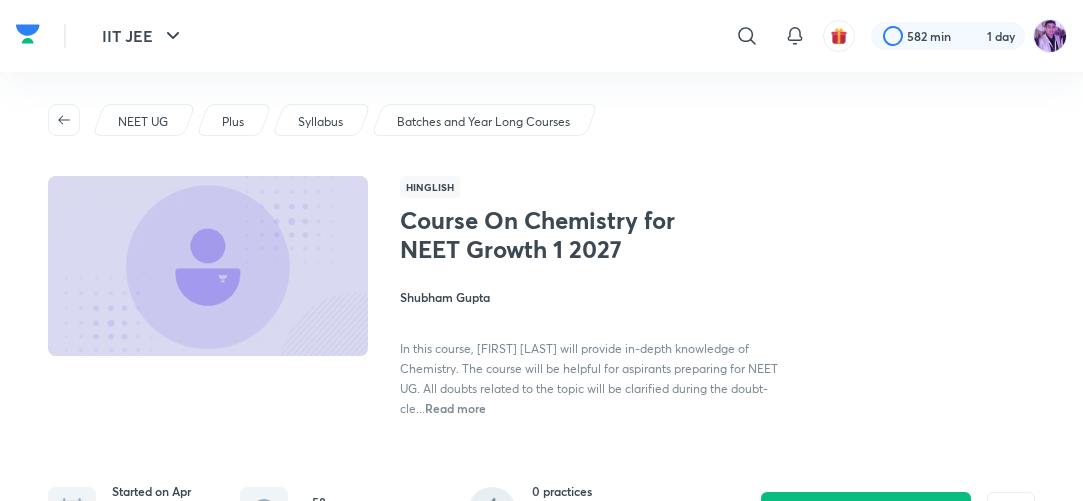 scroll, scrollTop: 0, scrollLeft: 0, axis: both 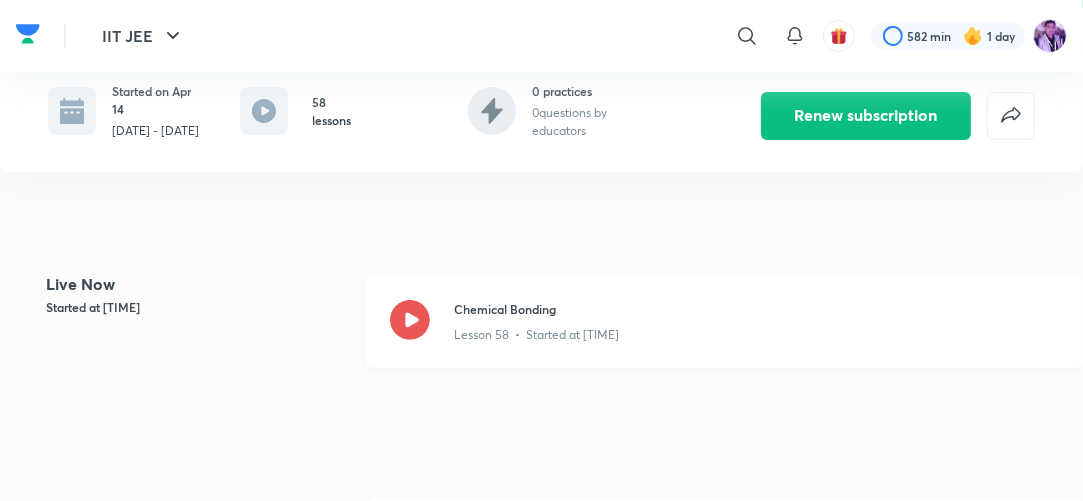 click on "Chemical Bonding" at bounding box center (756, 309) 